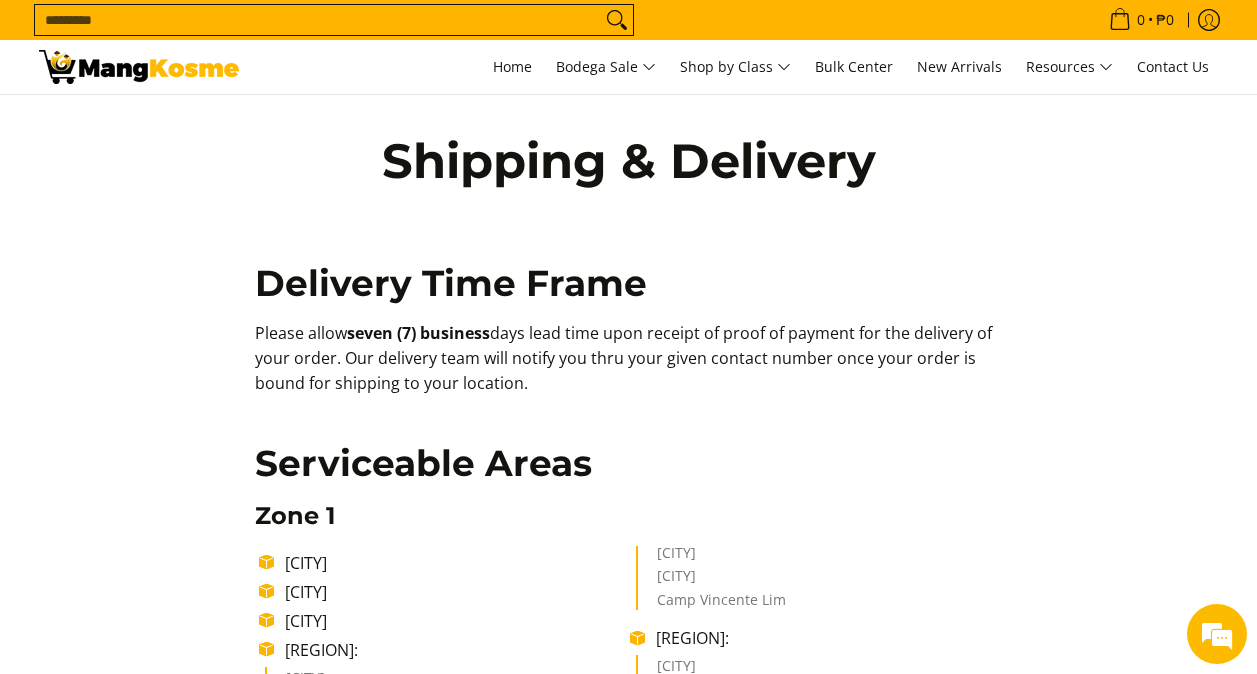 scroll, scrollTop: 900, scrollLeft: 0, axis: vertical 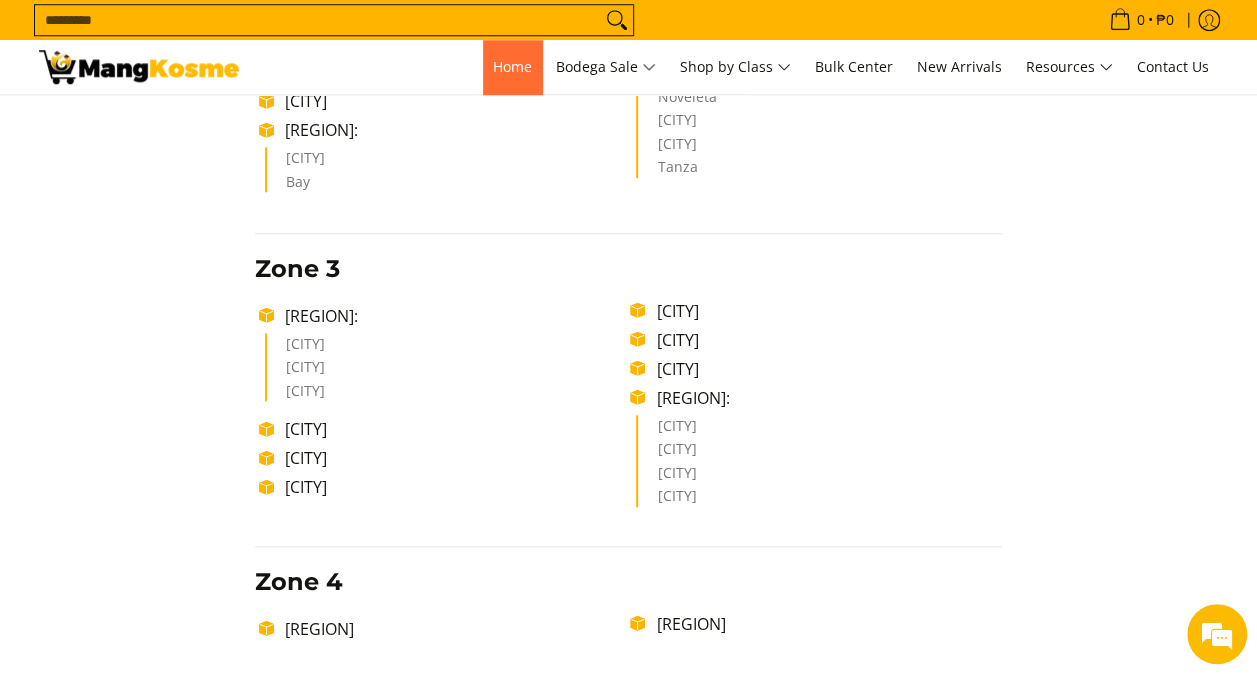 click on "Home" at bounding box center (512, 66) 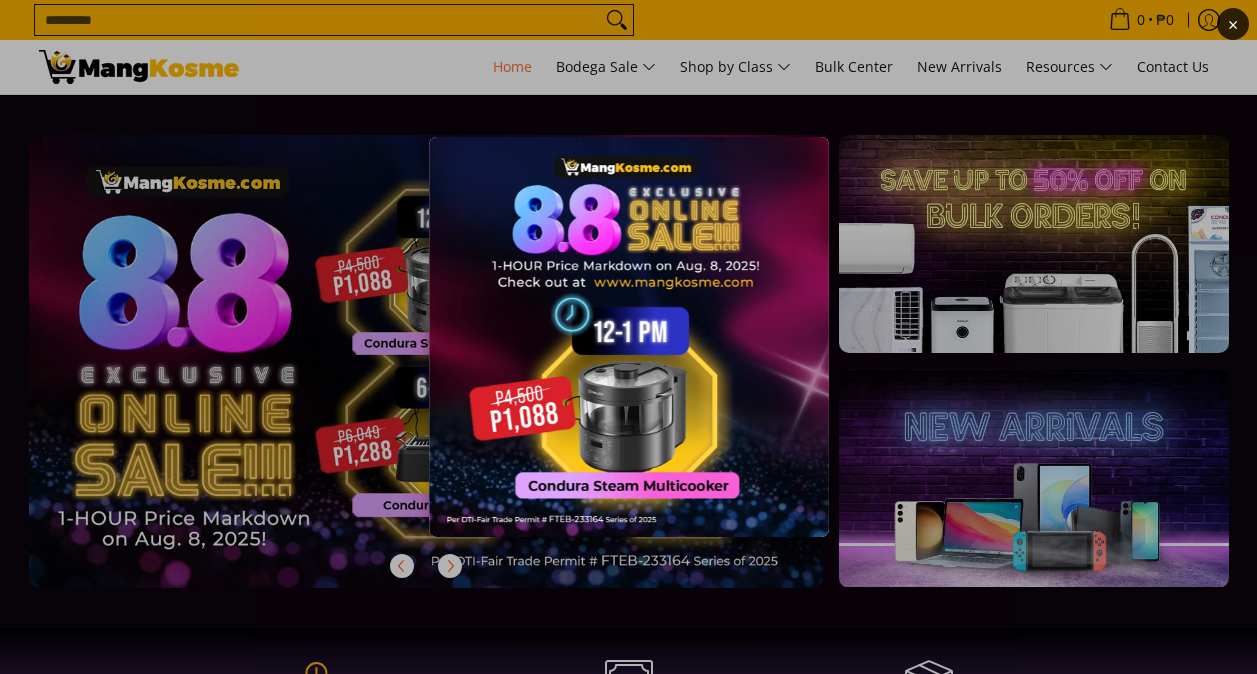 scroll, scrollTop: 0, scrollLeft: 0, axis: both 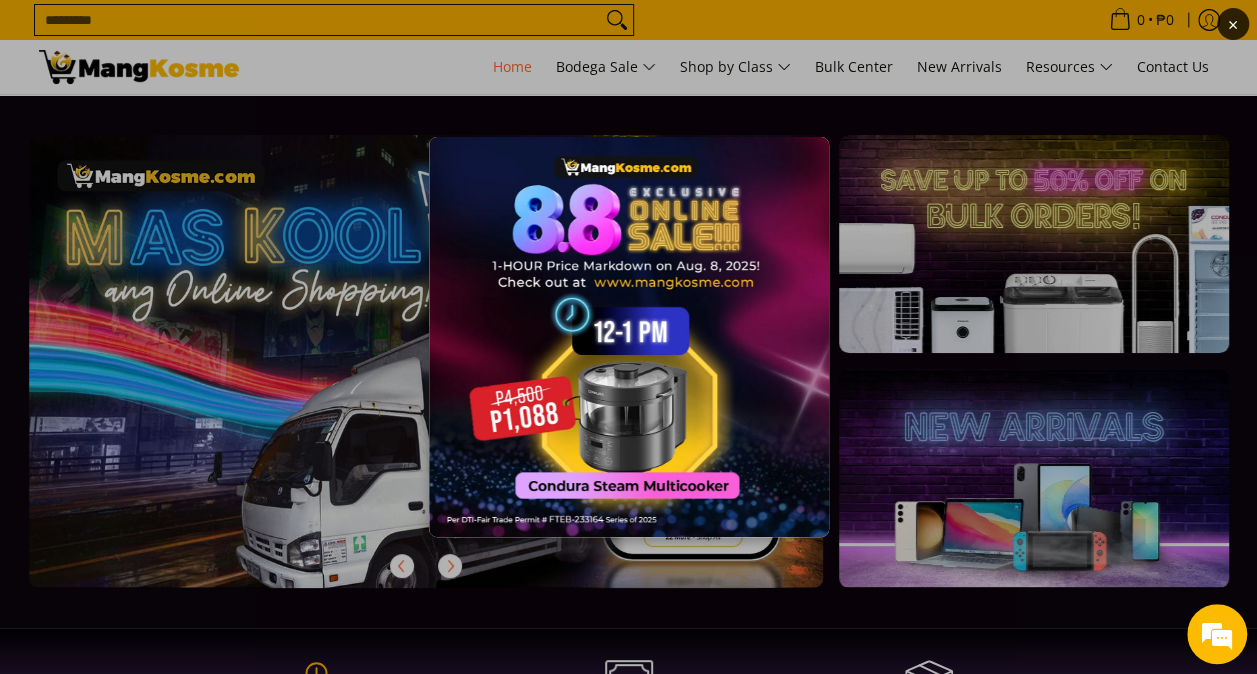 click at bounding box center (629, 337) 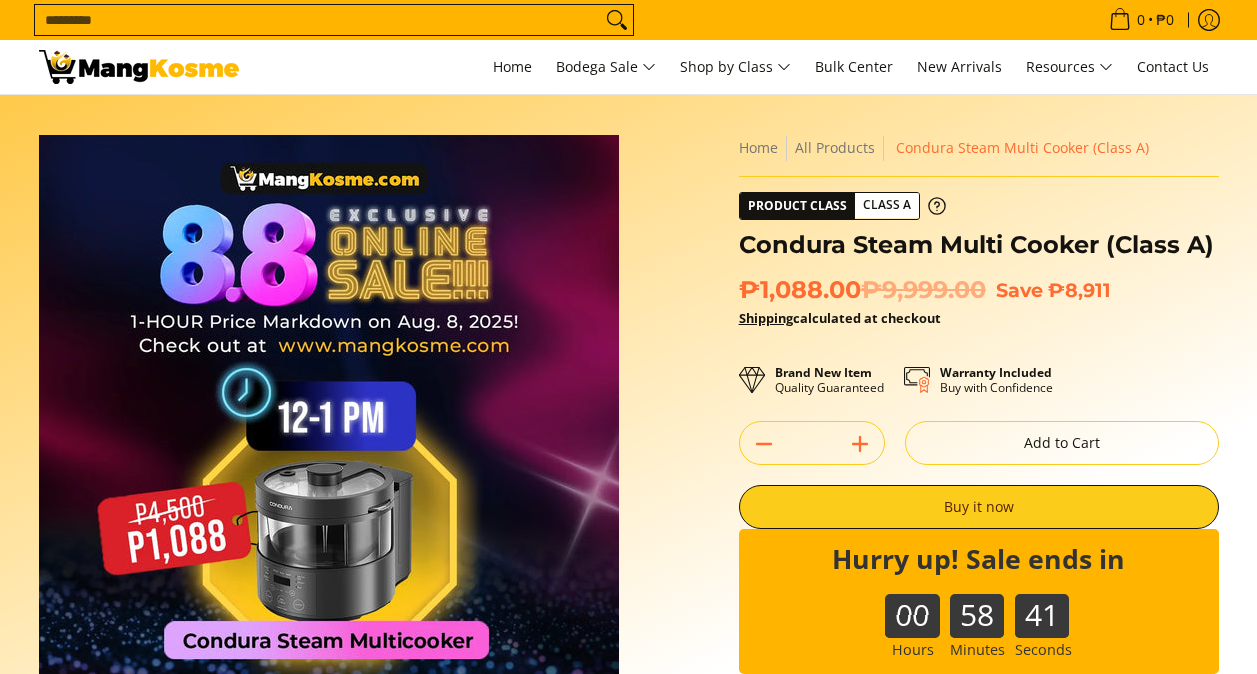 scroll, scrollTop: 0, scrollLeft: 0, axis: both 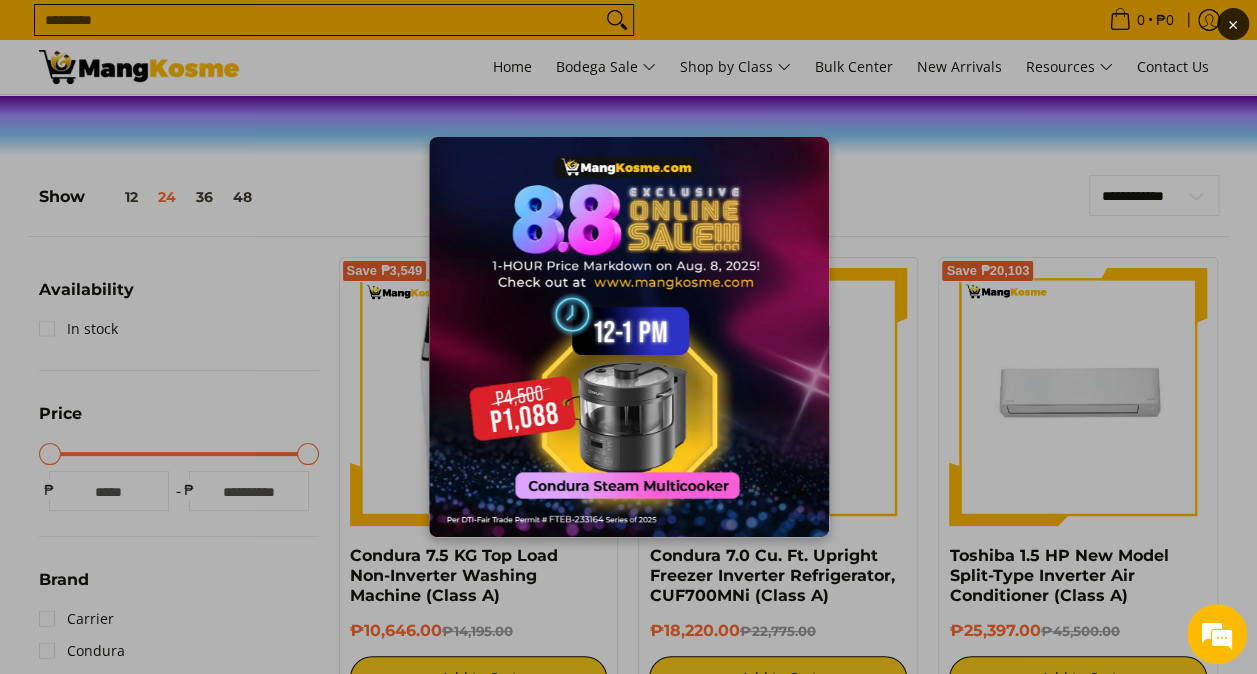 click on "×" at bounding box center (628, 337) 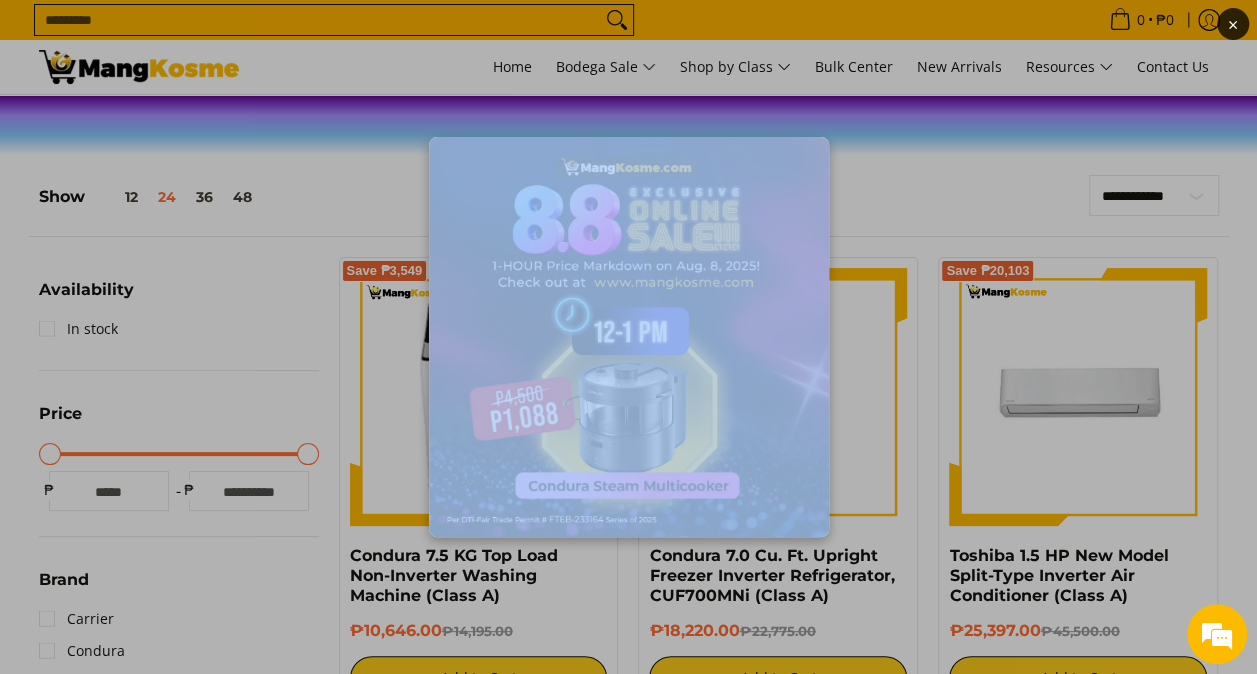 click on "×" at bounding box center (628, 337) 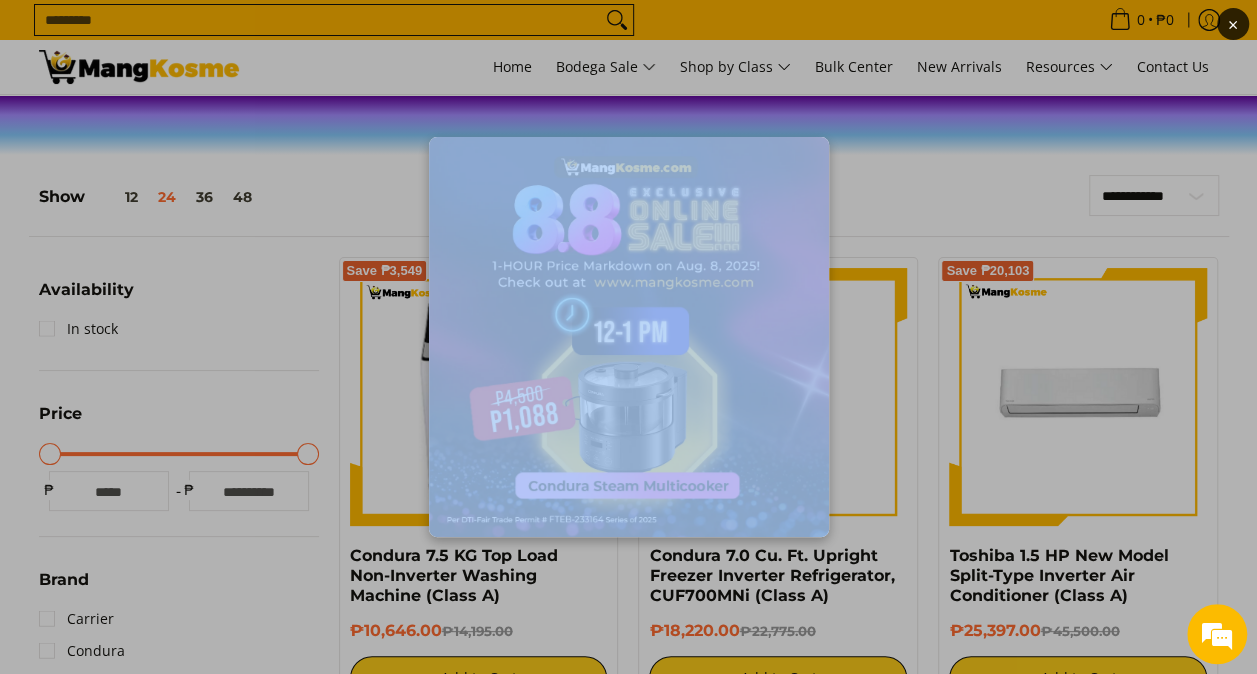 drag, startPoint x: 501, startPoint y: 63, endPoint x: 806, endPoint y: 22, distance: 307.7434 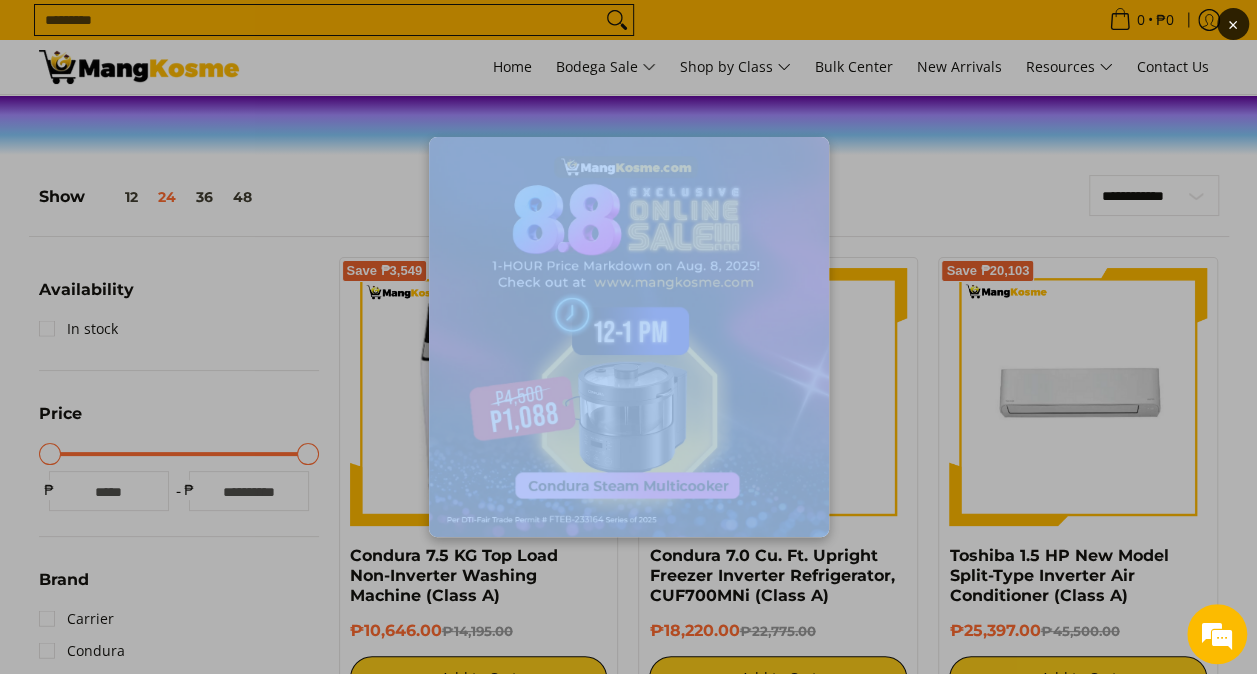 click on "×" at bounding box center (628, 337) 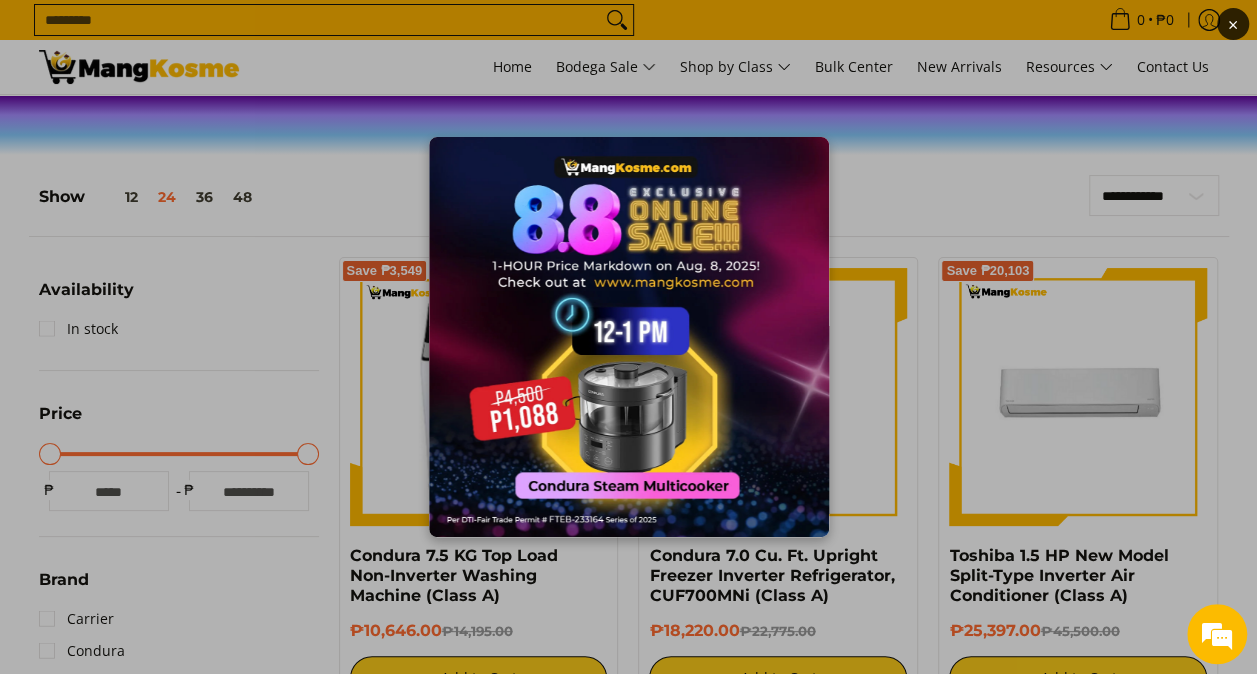 click on "×" at bounding box center [1233, 24] 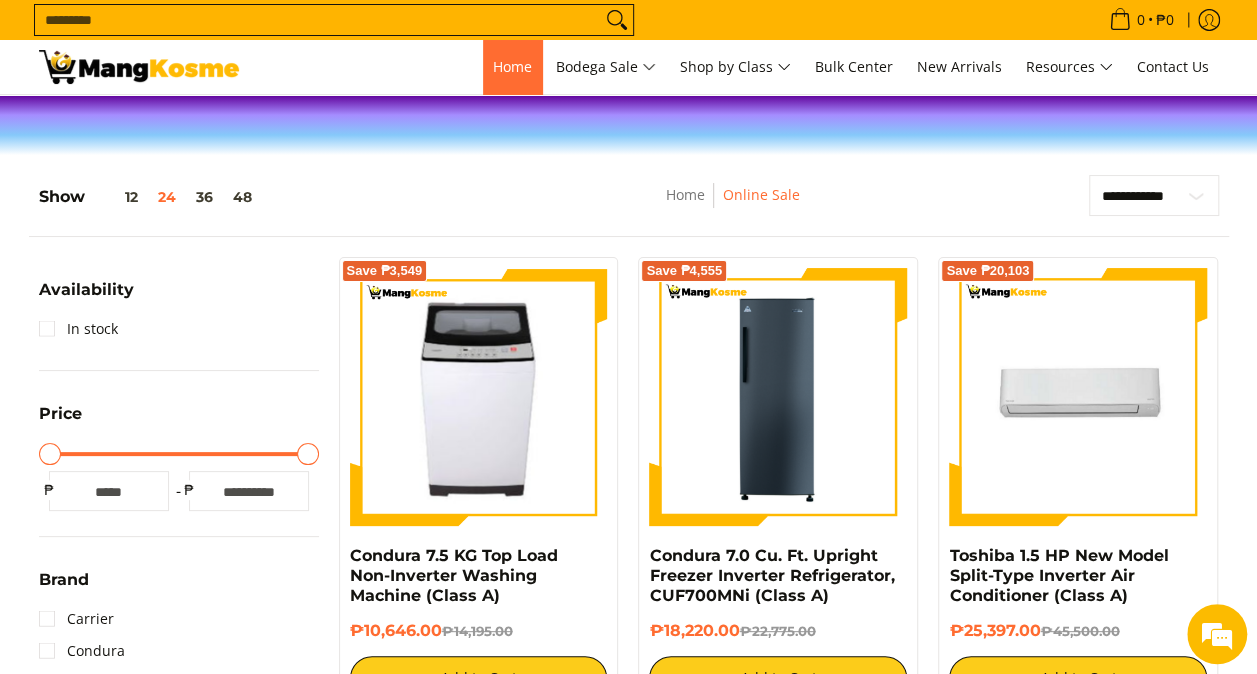 scroll, scrollTop: 0, scrollLeft: 0, axis: both 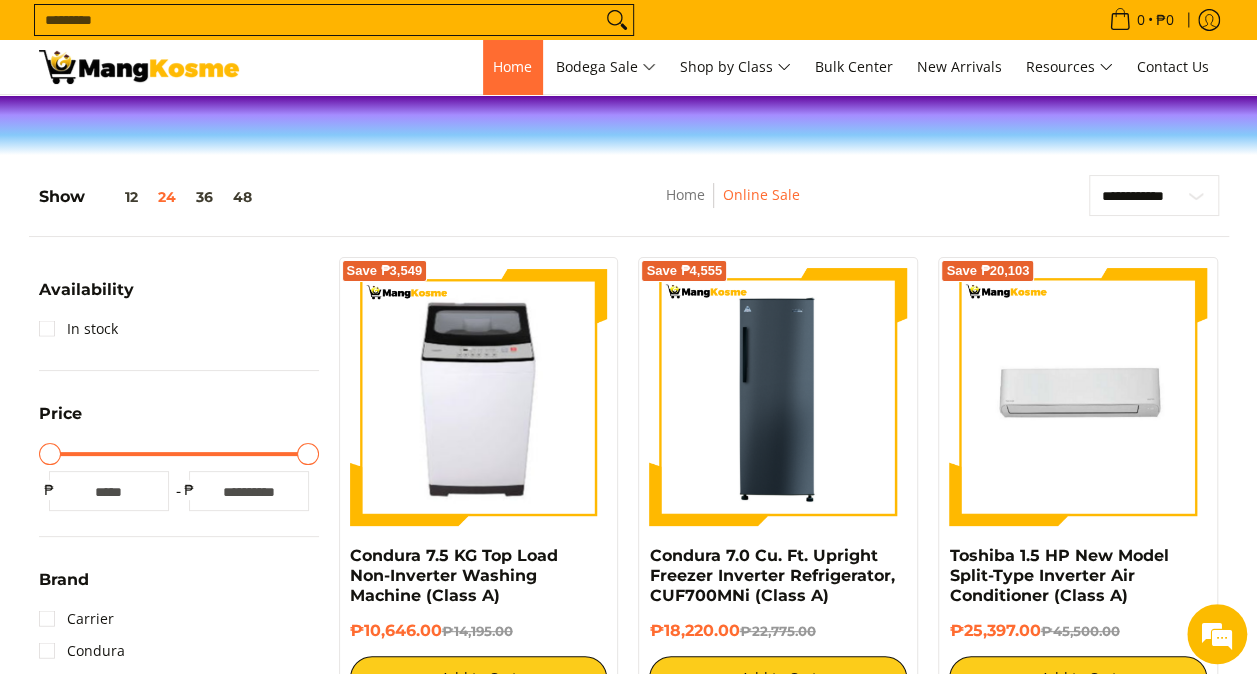 click on "Home" at bounding box center (512, 66) 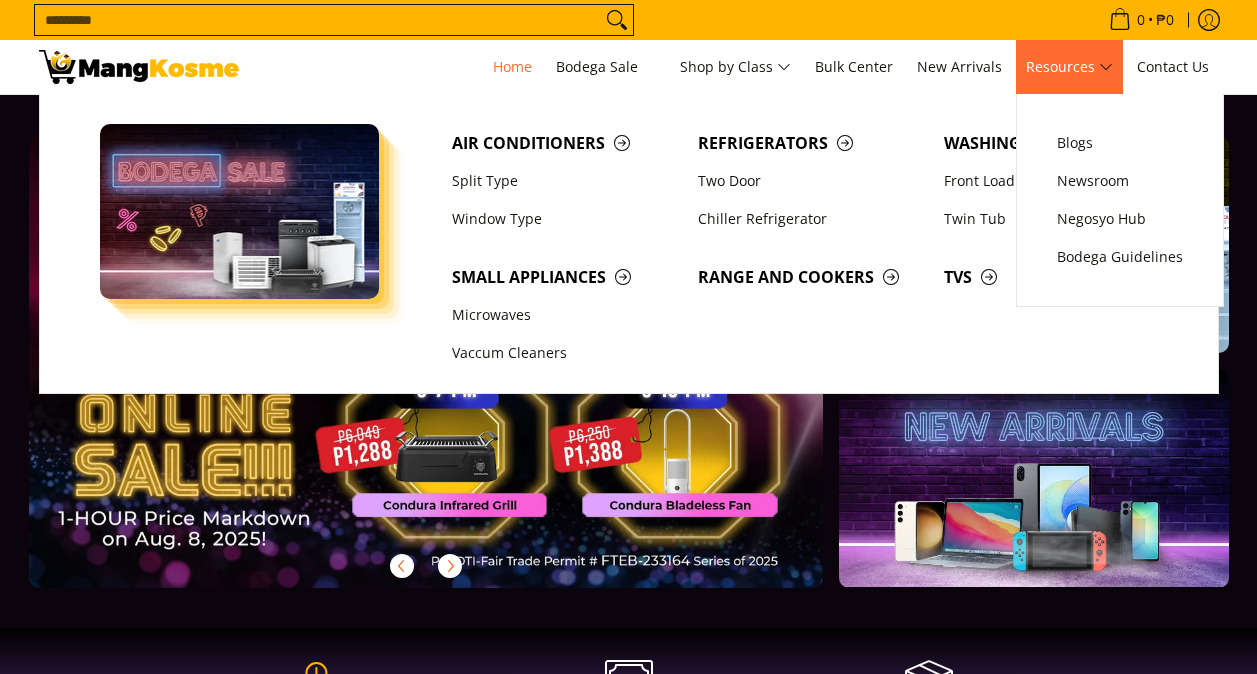 scroll, scrollTop: 0, scrollLeft: 0, axis: both 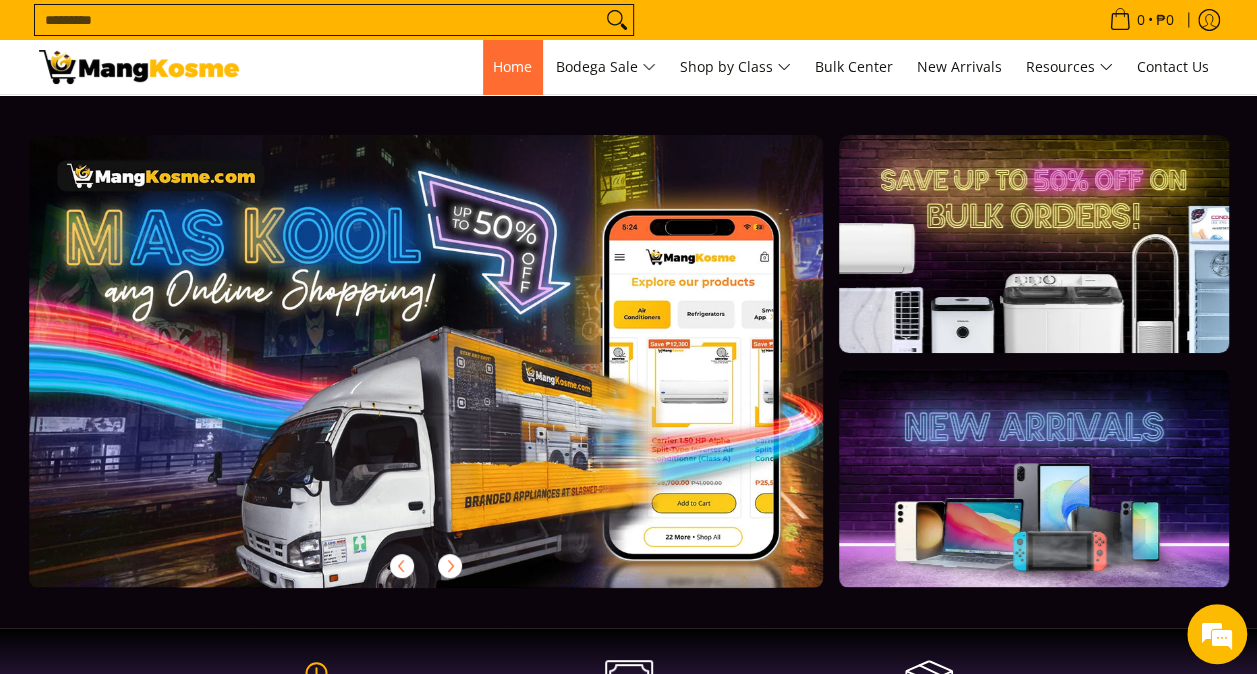 click on "Home" at bounding box center [512, 66] 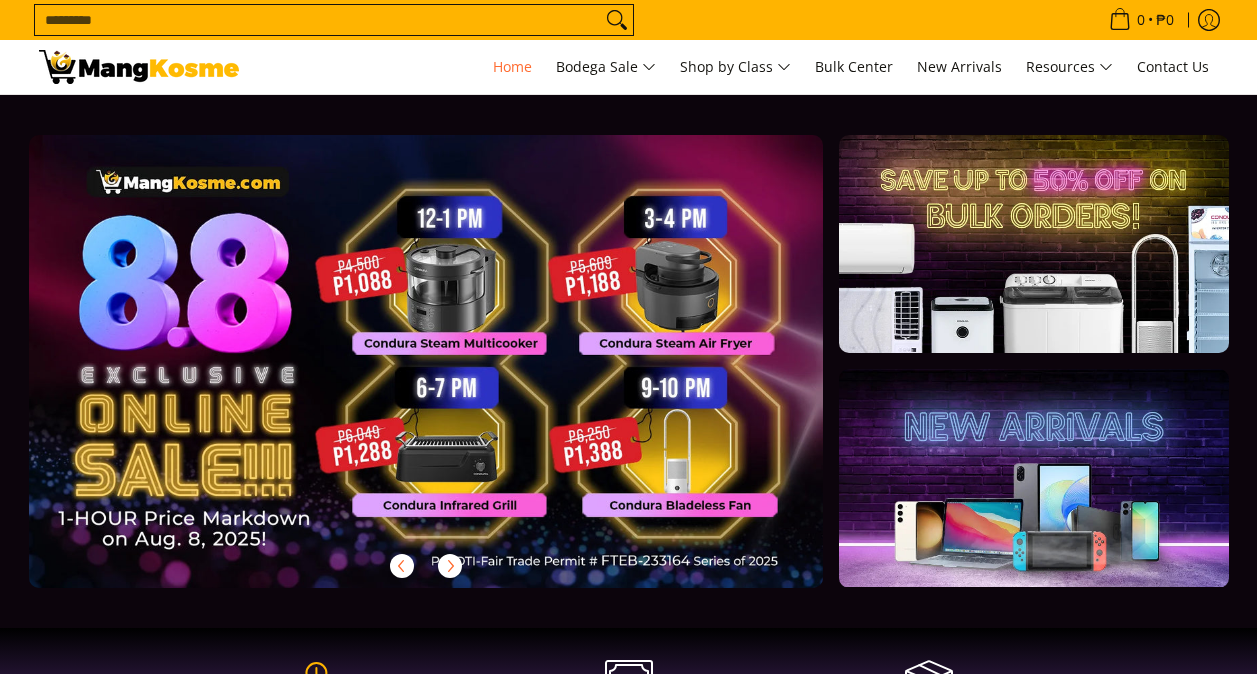 scroll, scrollTop: 0, scrollLeft: 0, axis: both 